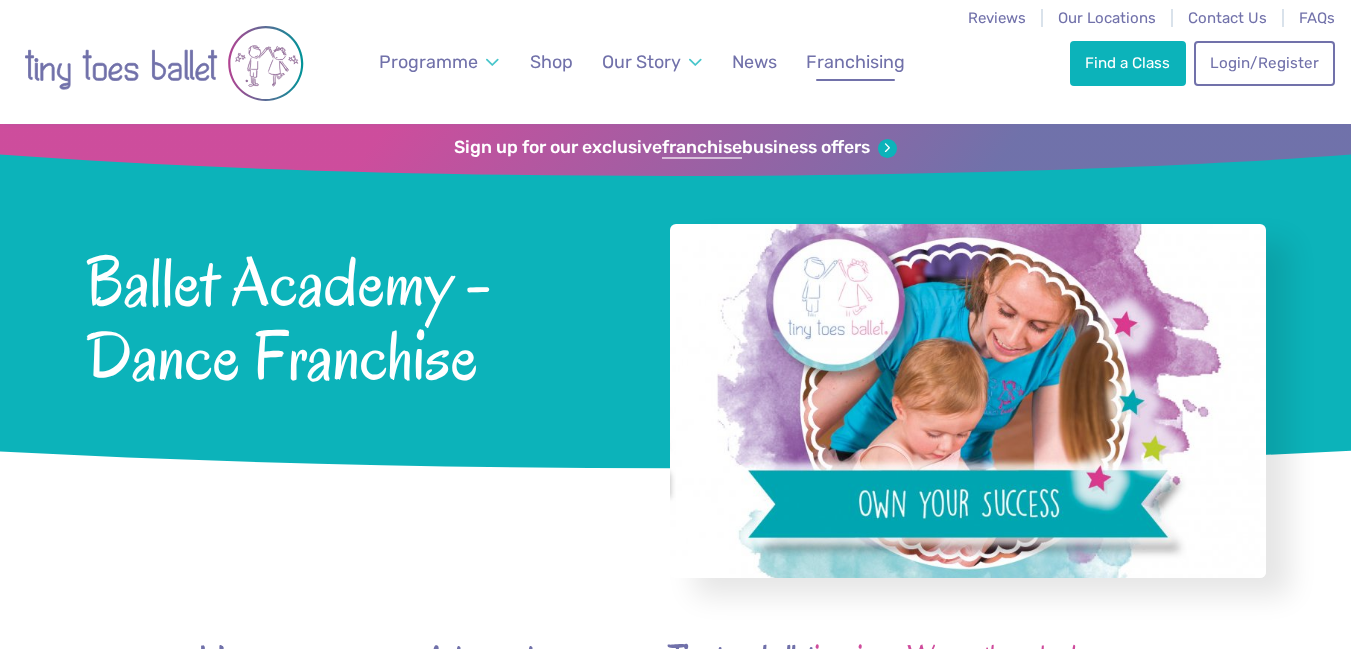 scroll, scrollTop: 0, scrollLeft: 0, axis: both 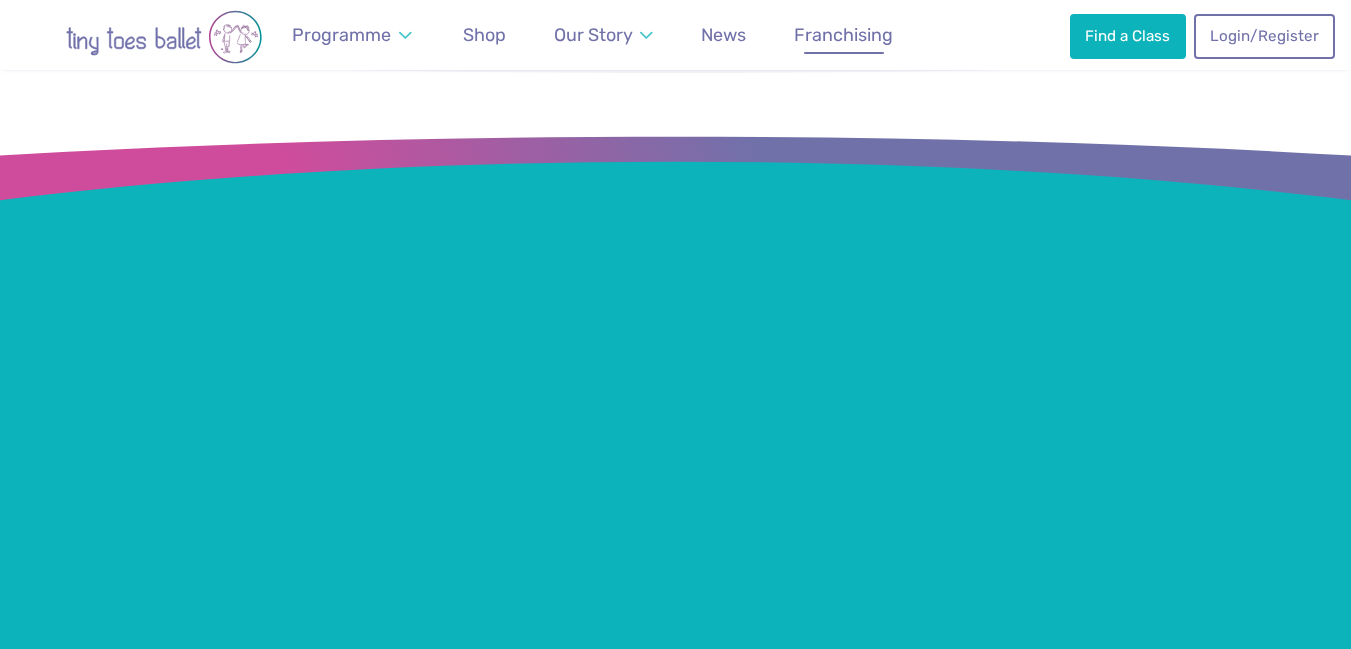 drag, startPoint x: 1356, startPoint y: 42, endPoint x: 1365, endPoint y: 186, distance: 144.28098 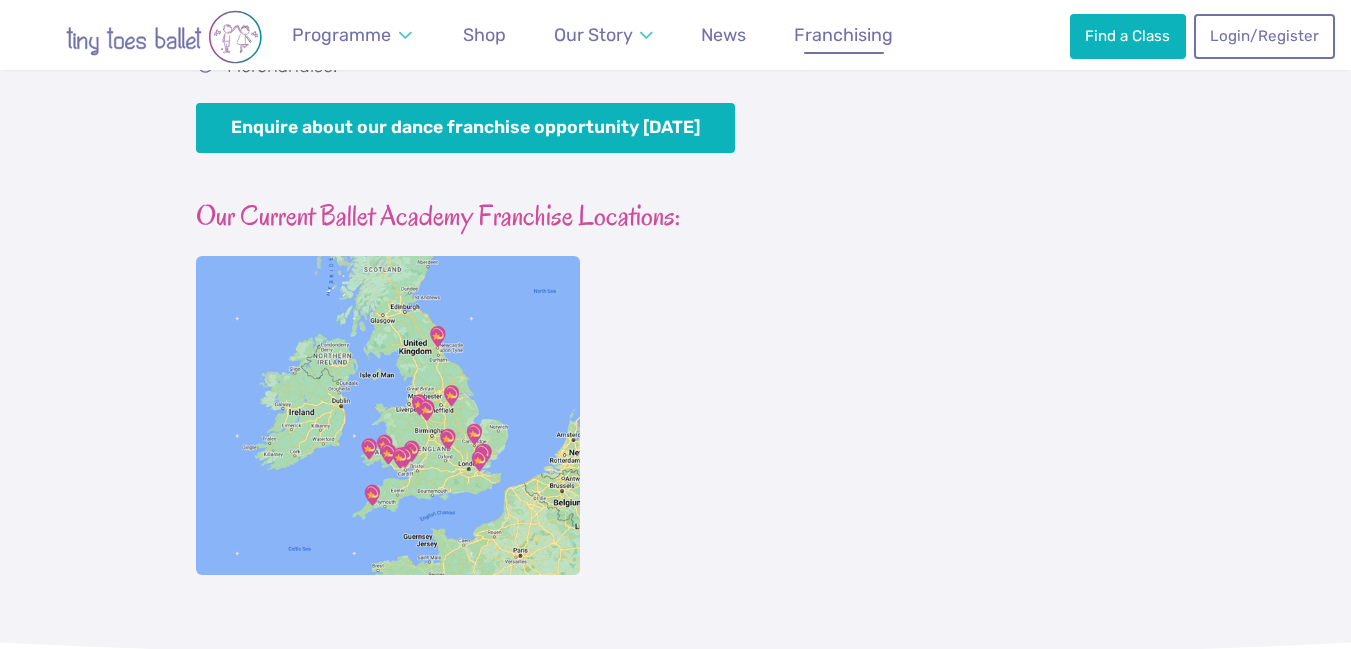 scroll, scrollTop: 1514, scrollLeft: 0, axis: vertical 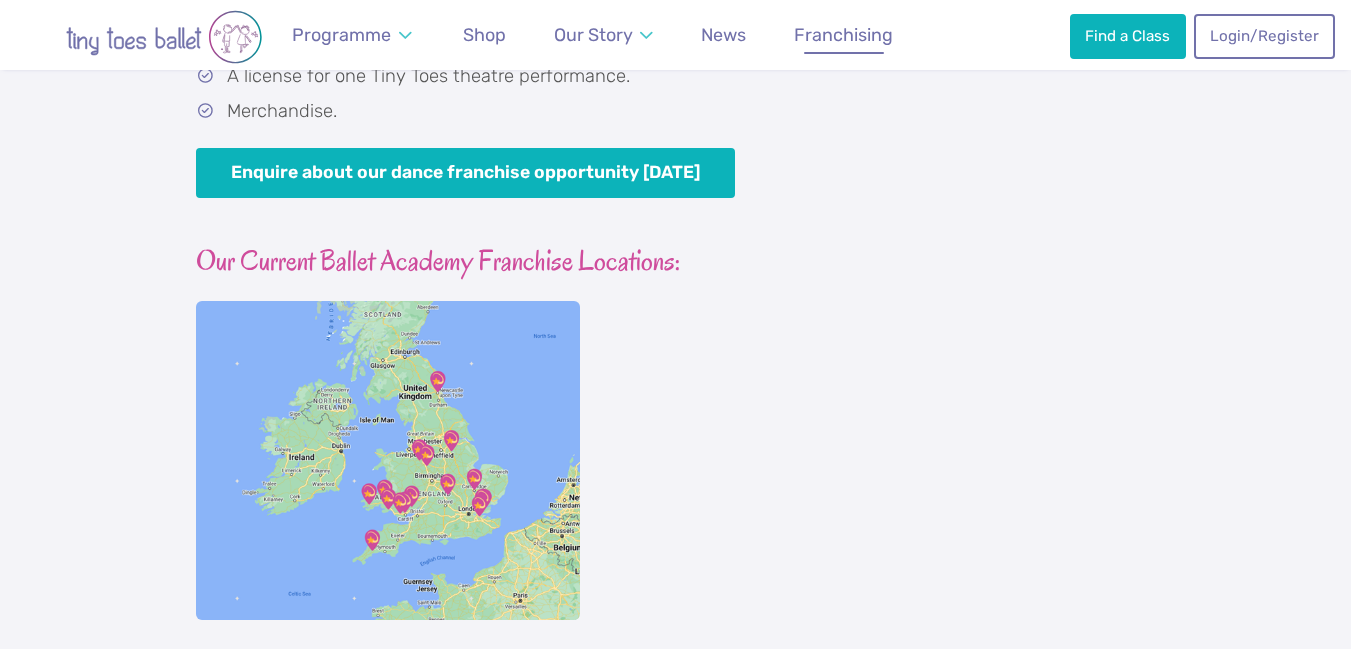 click at bounding box center [388, 460] 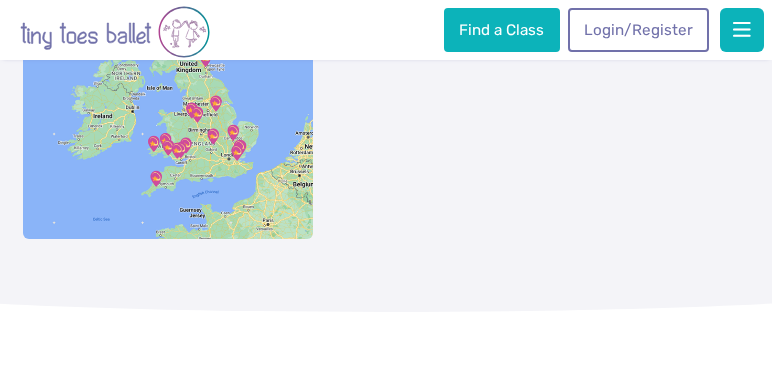 scroll, scrollTop: 1508, scrollLeft: 0, axis: vertical 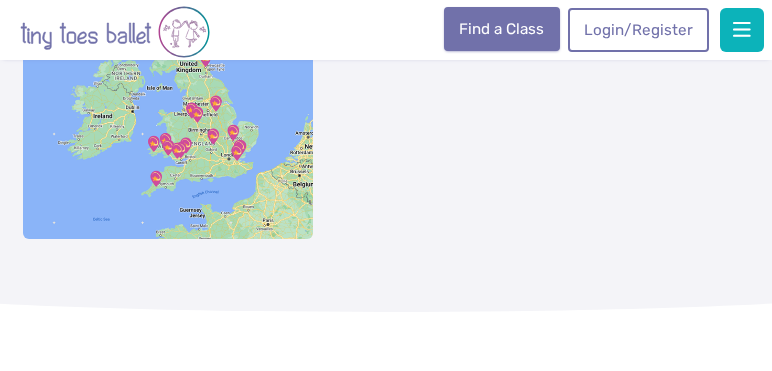 click on "Find a Class" at bounding box center [502, 29] 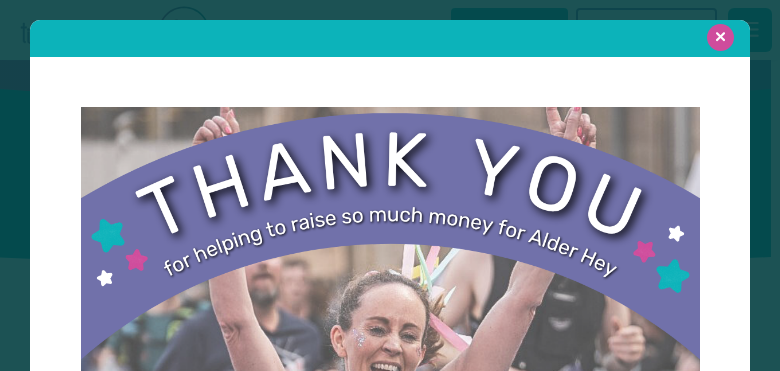 scroll, scrollTop: 0, scrollLeft: 0, axis: both 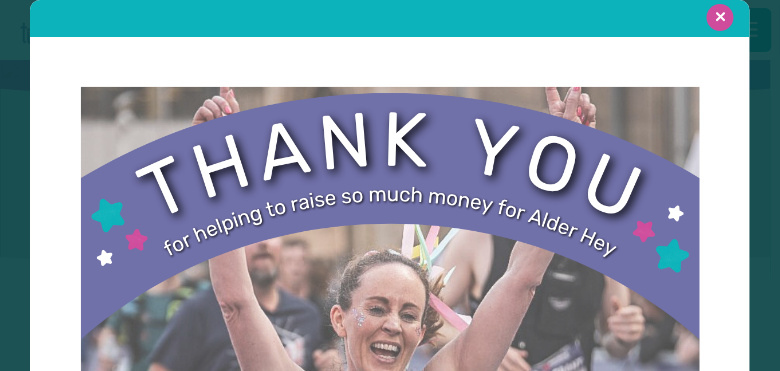 click at bounding box center [720, 17] 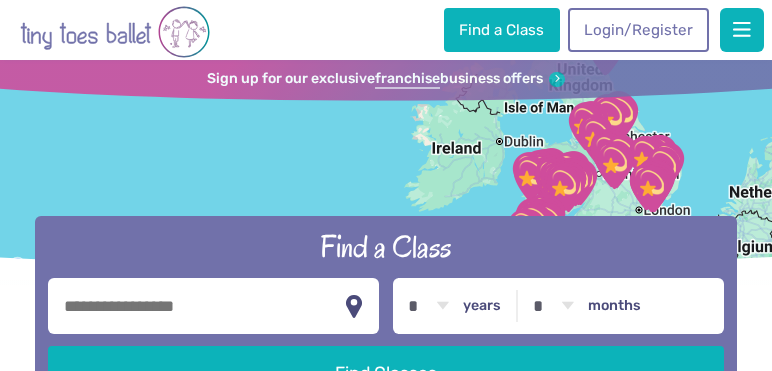 click at bounding box center (214, 306) 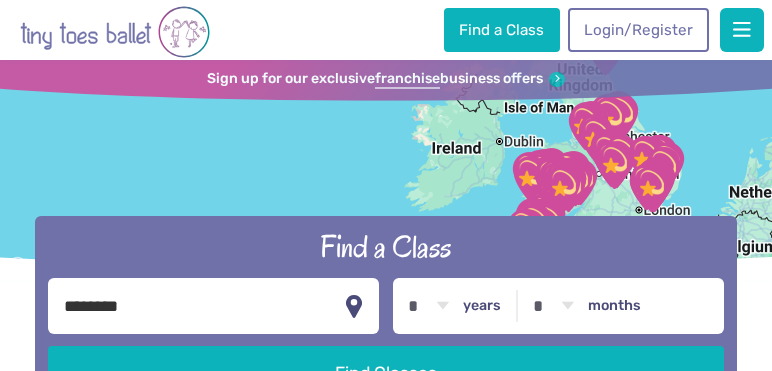 type on "********" 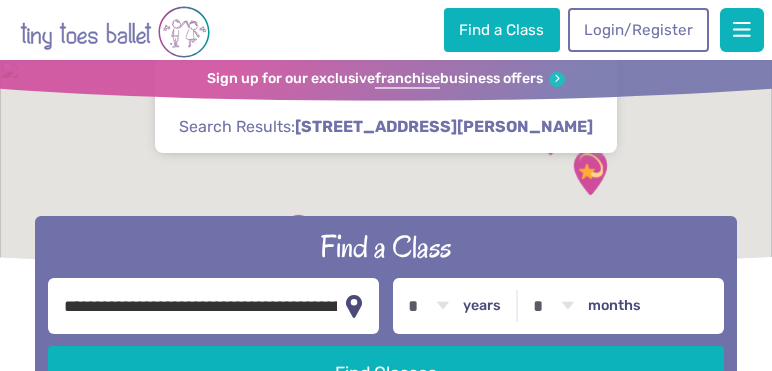 scroll, scrollTop: 0, scrollLeft: 0, axis: both 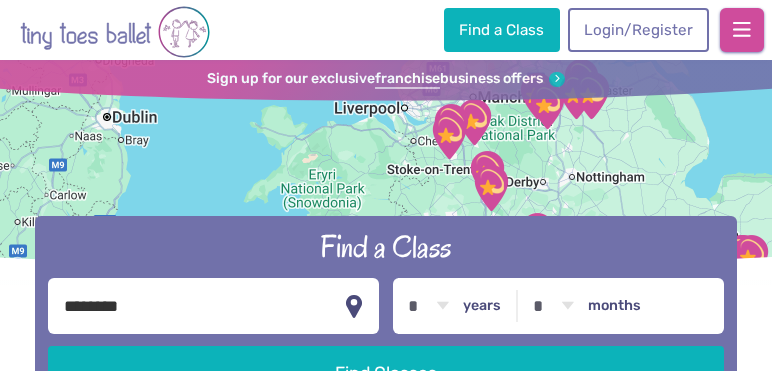 click at bounding box center [742, 30] 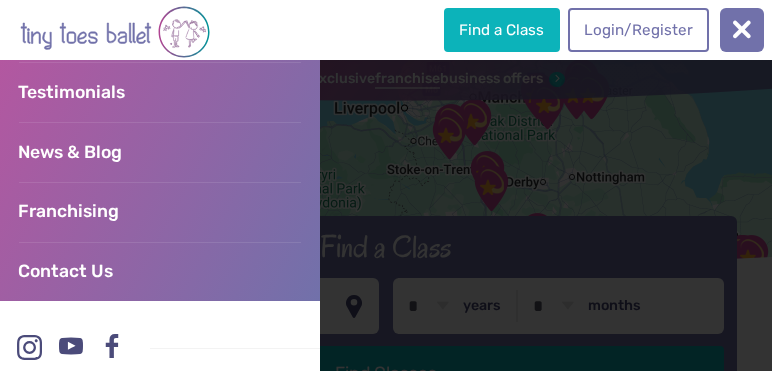 scroll, scrollTop: 477, scrollLeft: 0, axis: vertical 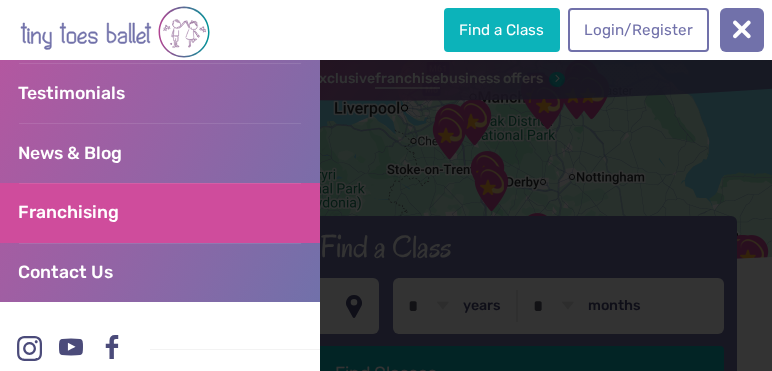 click on "Franchising" at bounding box center [68, 212] 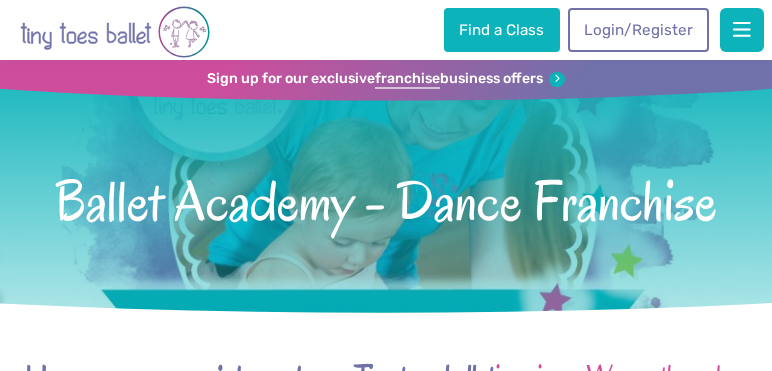scroll, scrollTop: 0, scrollLeft: 0, axis: both 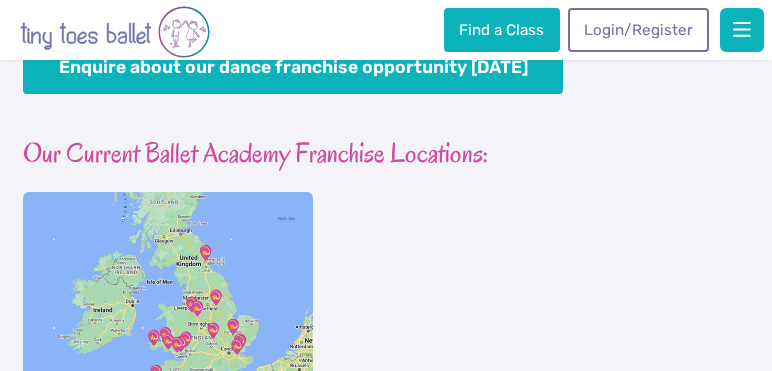 drag, startPoint x: 775, startPoint y: 18, endPoint x: 770, endPoint y: 74, distance: 56.22277 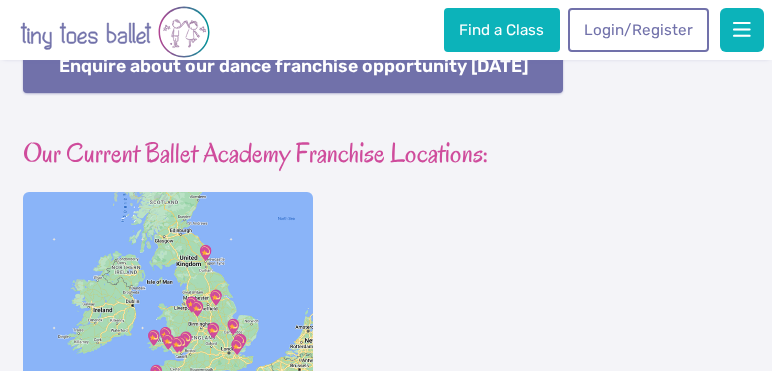 click on "Enquire about our dance franchise opportunity today" at bounding box center (293, 67) 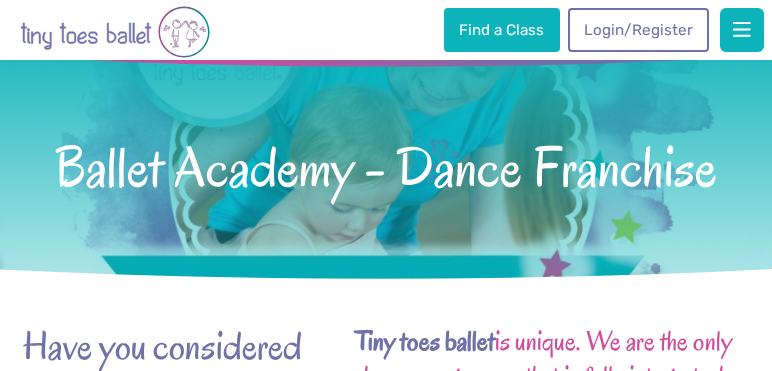 scroll, scrollTop: 0, scrollLeft: 0, axis: both 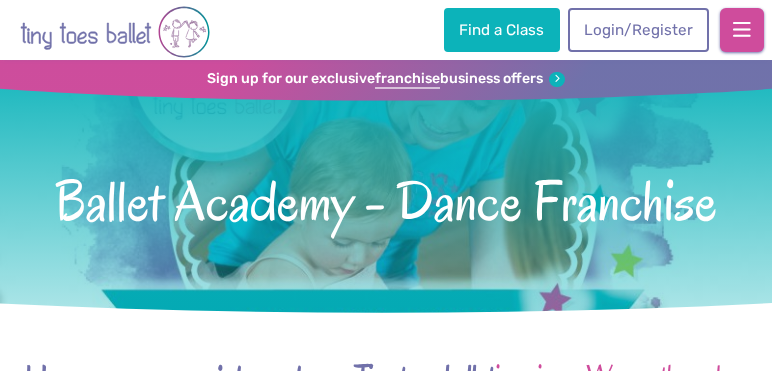 click at bounding box center (742, 30) 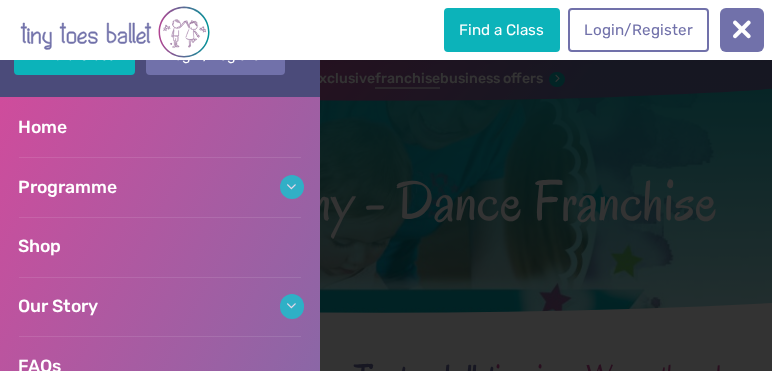 scroll, scrollTop: 89, scrollLeft: 0, axis: vertical 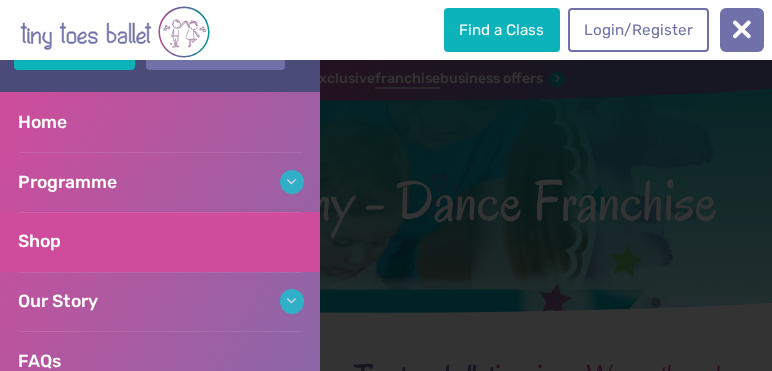 click on "Shop" at bounding box center (39, 241) 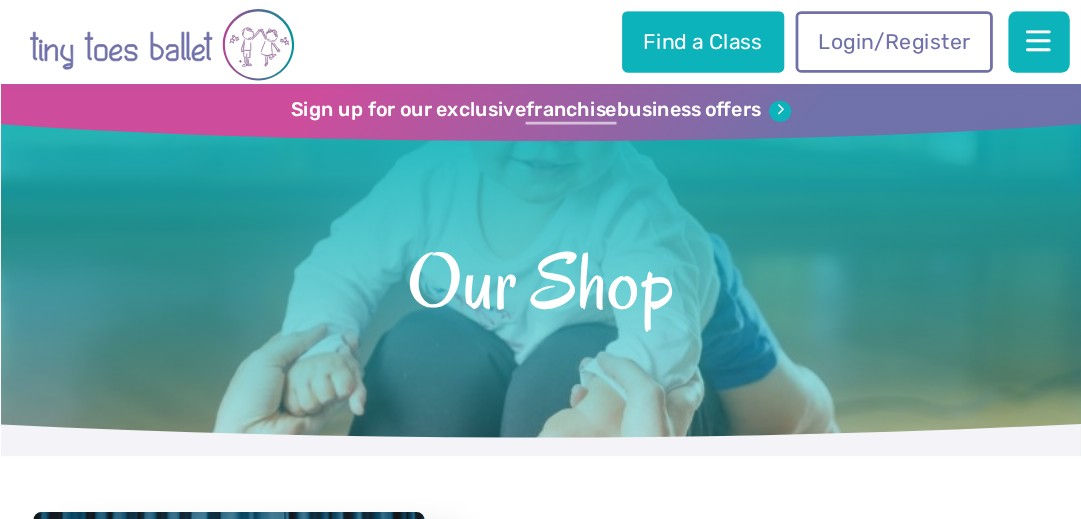 scroll, scrollTop: 0, scrollLeft: 0, axis: both 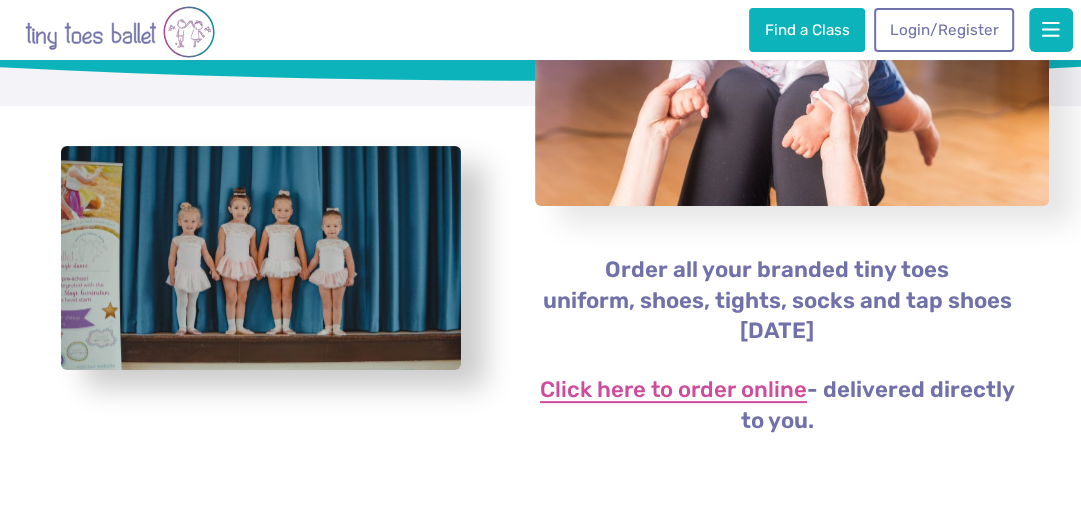 click on "Click here to order online" at bounding box center [673, 391] 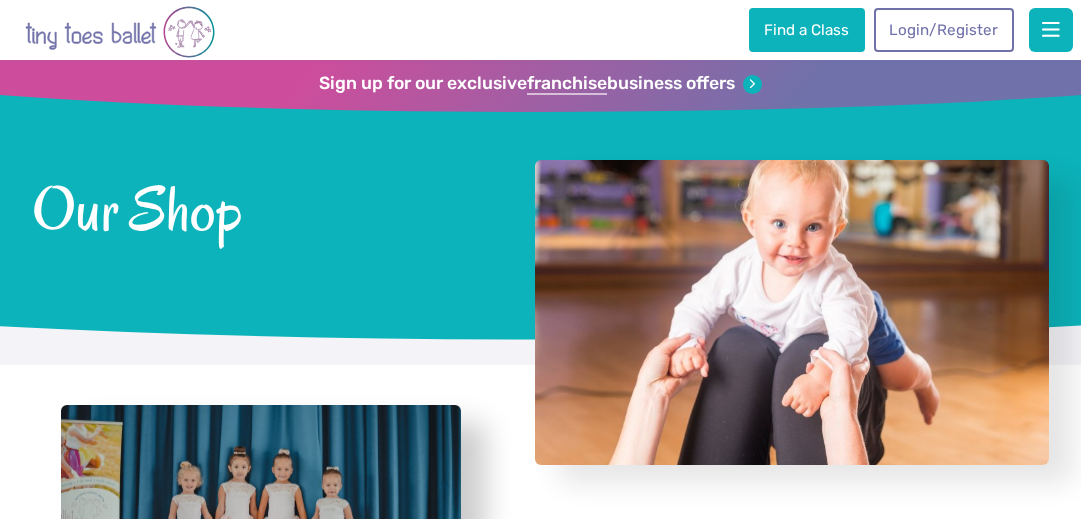 scroll, scrollTop: 259, scrollLeft: 0, axis: vertical 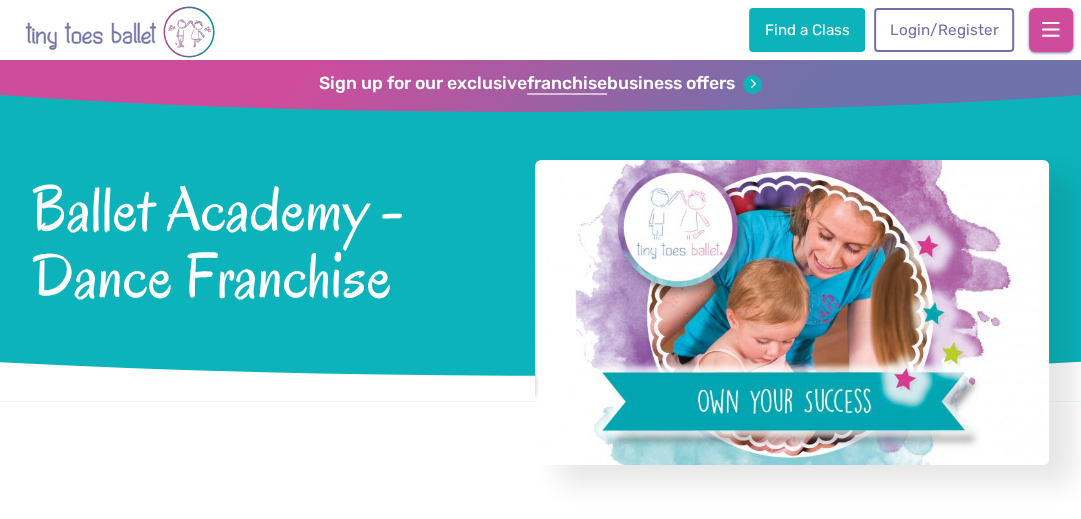 click at bounding box center (1051, 30) 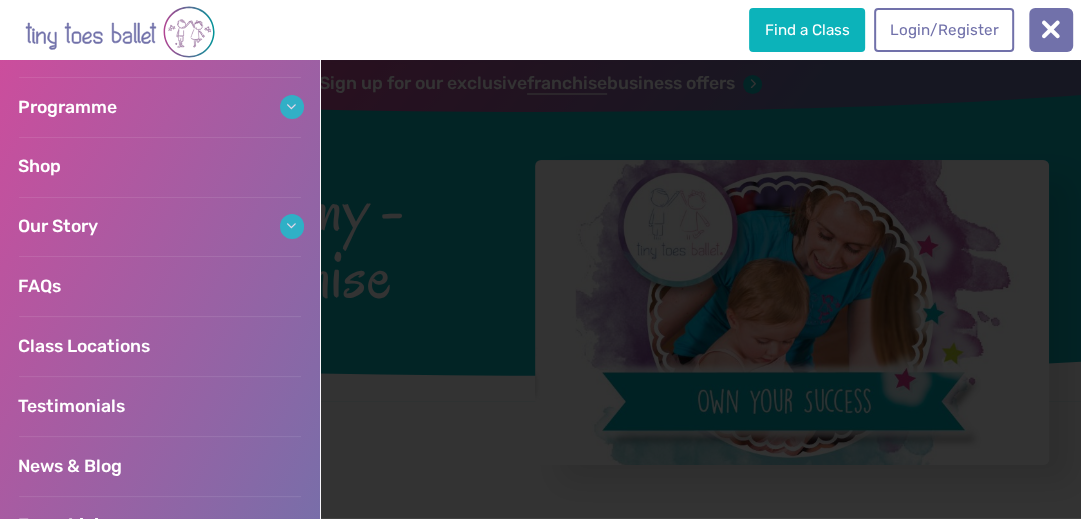 scroll, scrollTop: 169, scrollLeft: 0, axis: vertical 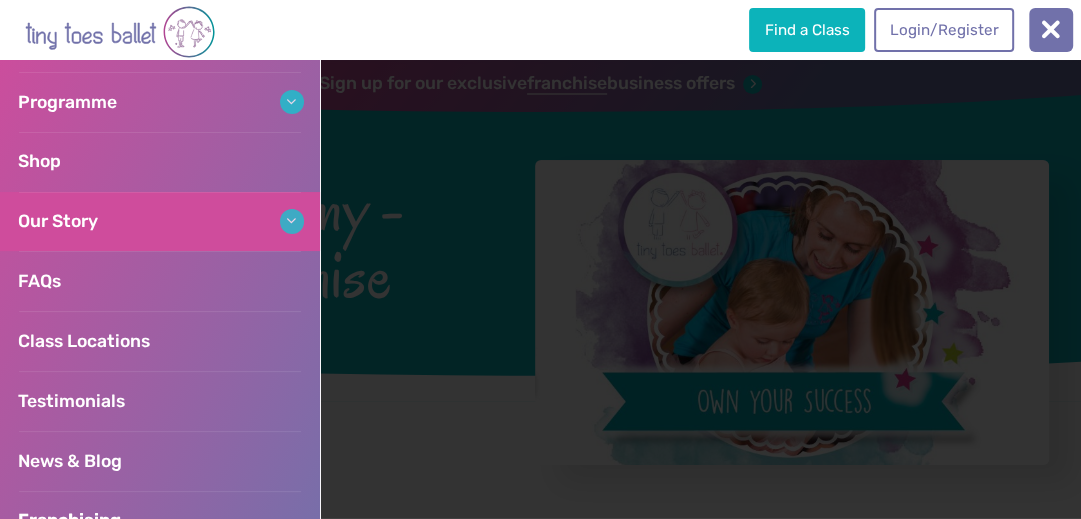 click on "Our Story" at bounding box center (160, 222) 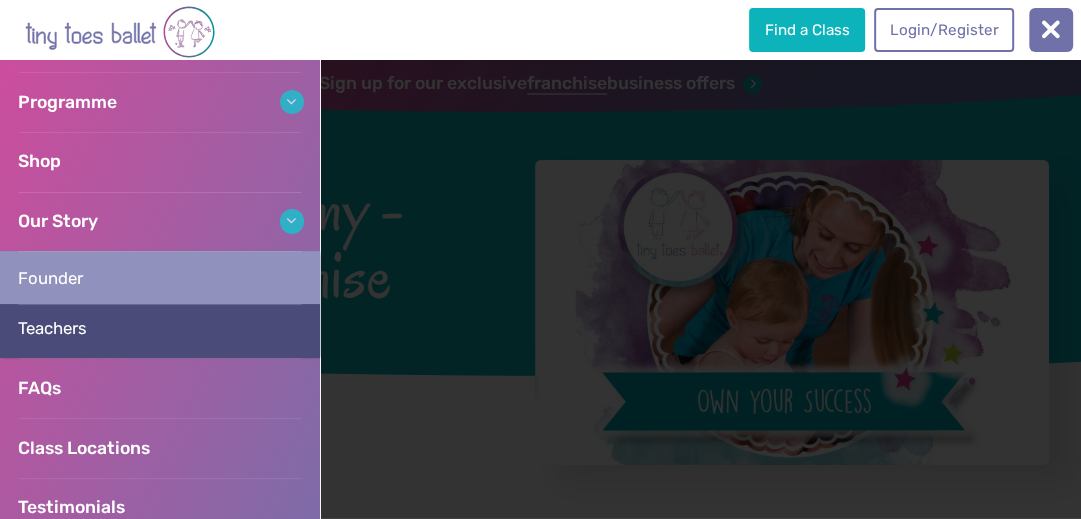 click on "Founder" at bounding box center [50, 278] 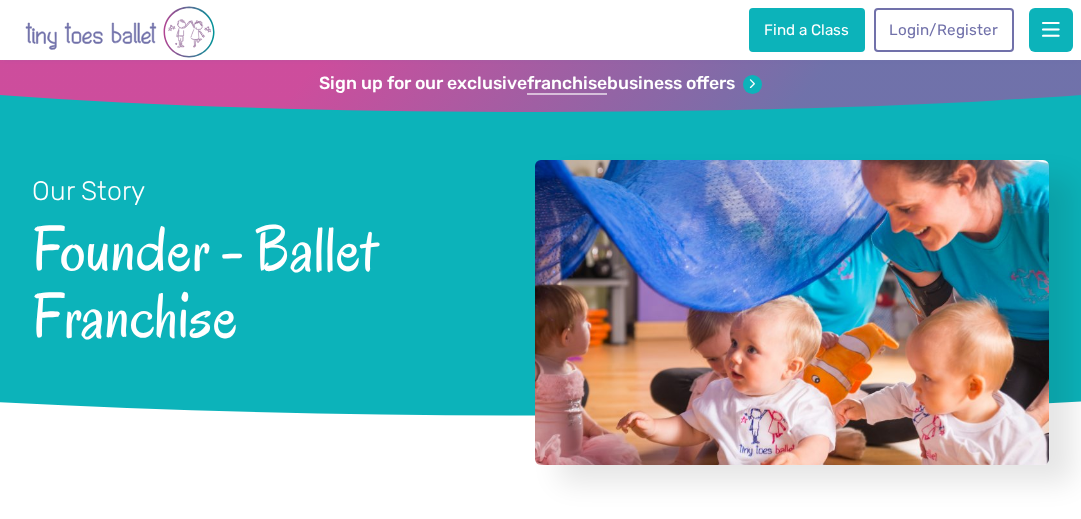 scroll, scrollTop: 0, scrollLeft: 0, axis: both 